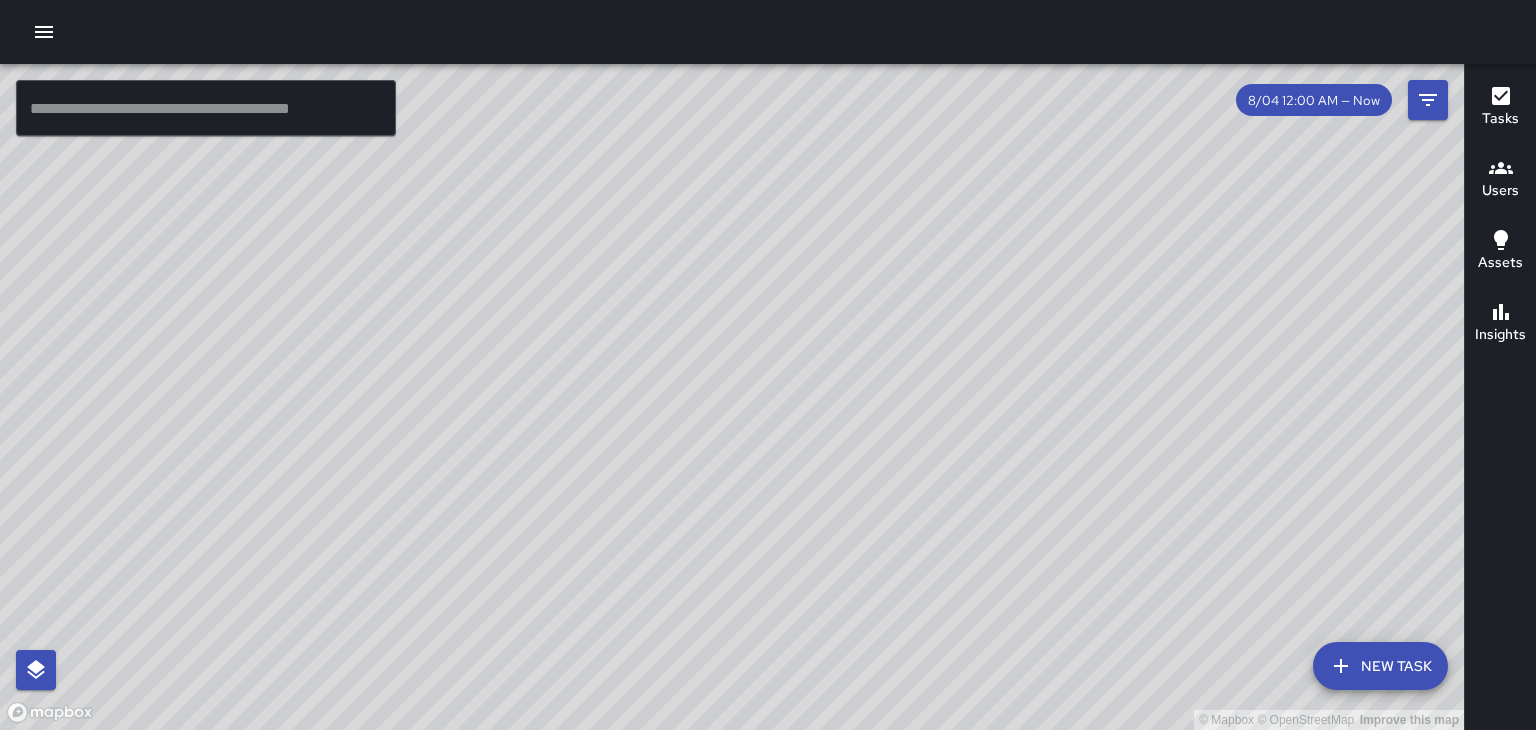 scroll, scrollTop: 0, scrollLeft: 0, axis: both 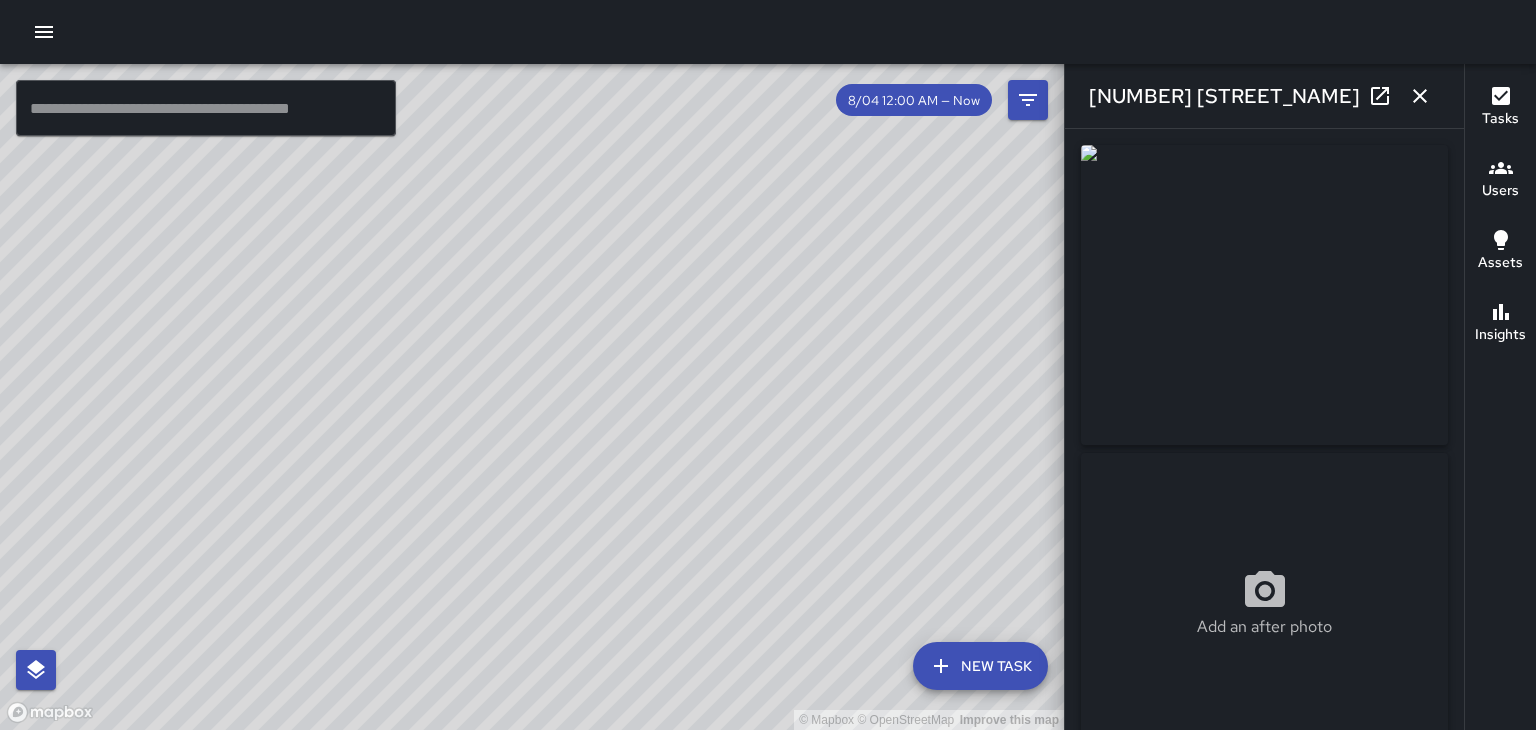 type on "**********" 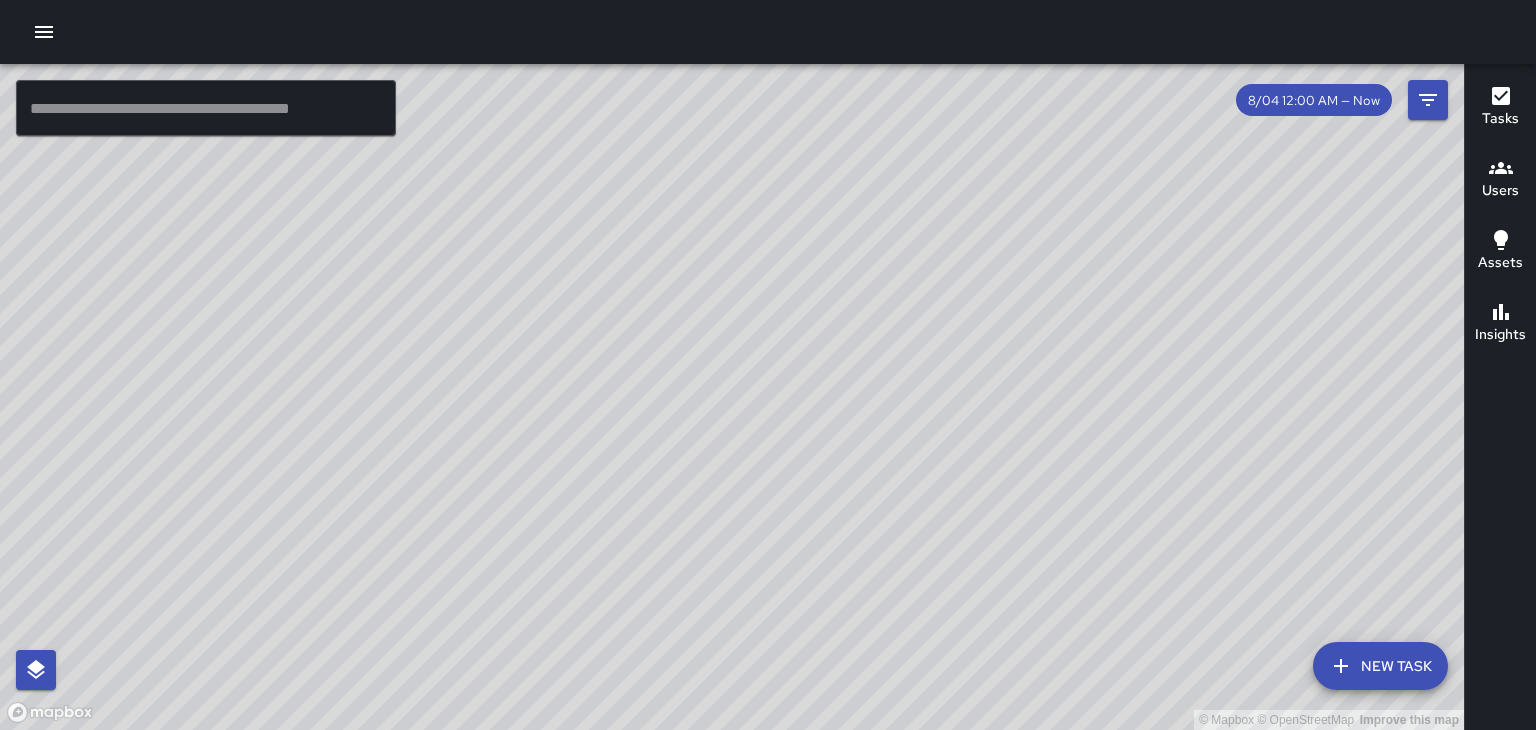 click 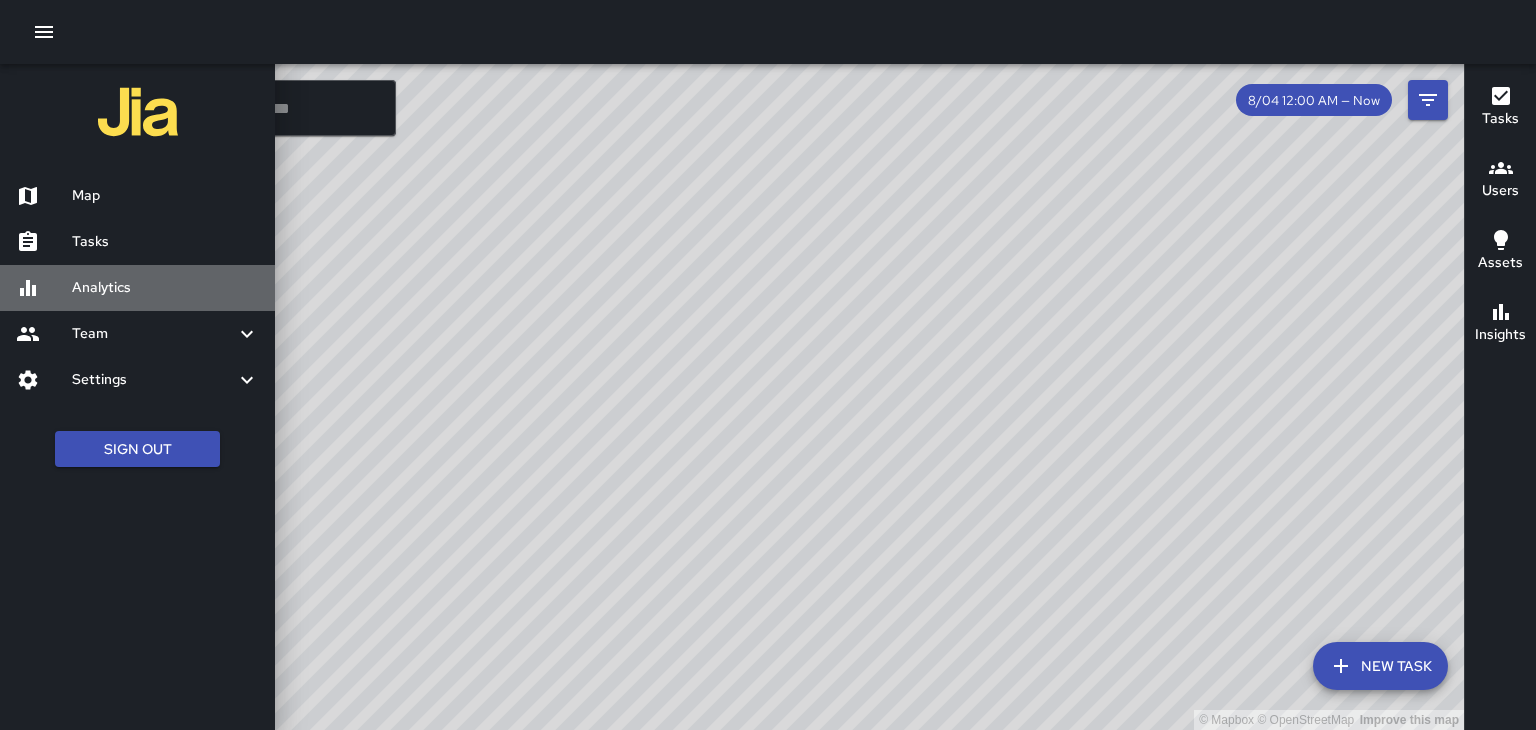 click on "Analytics" at bounding box center [165, 288] 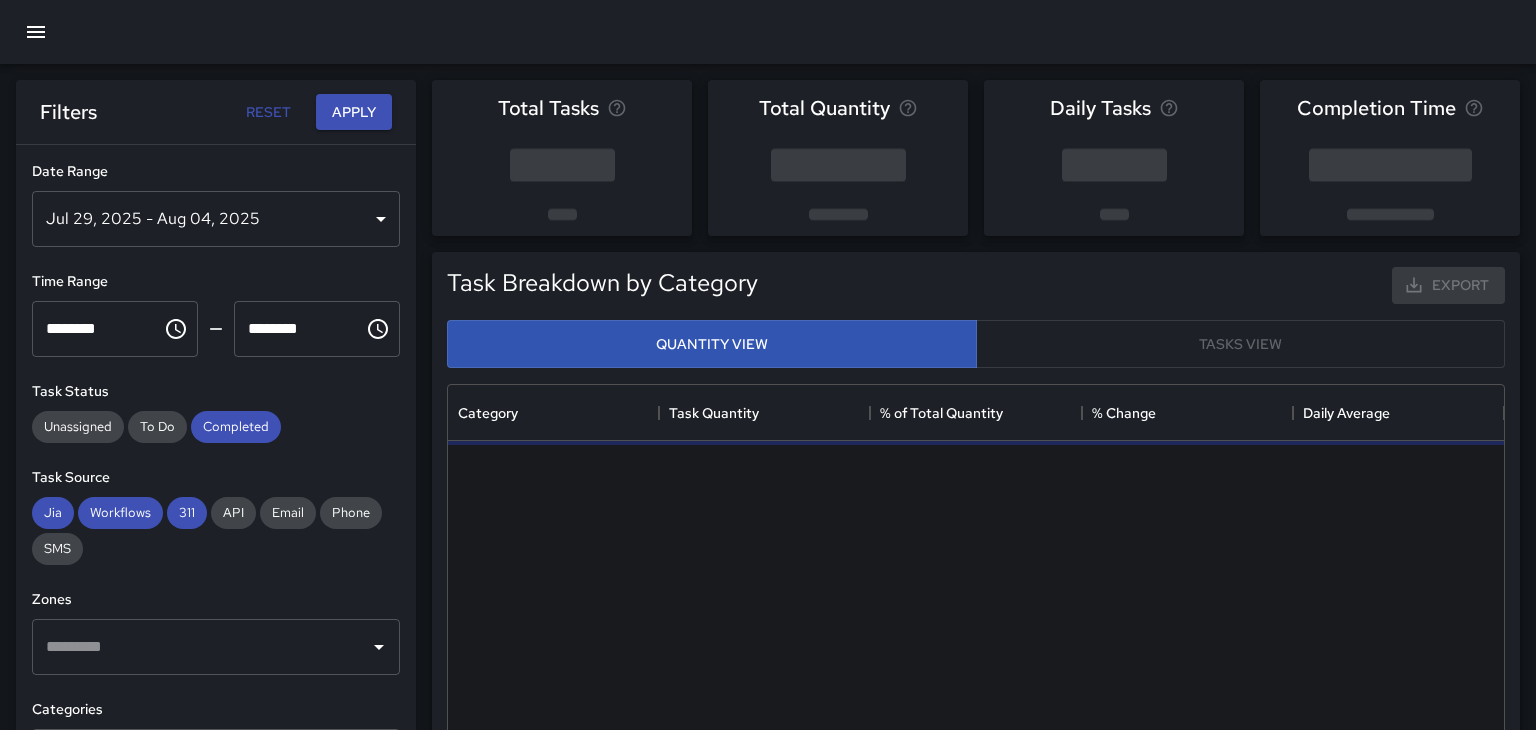 scroll, scrollTop: 0, scrollLeft: 0, axis: both 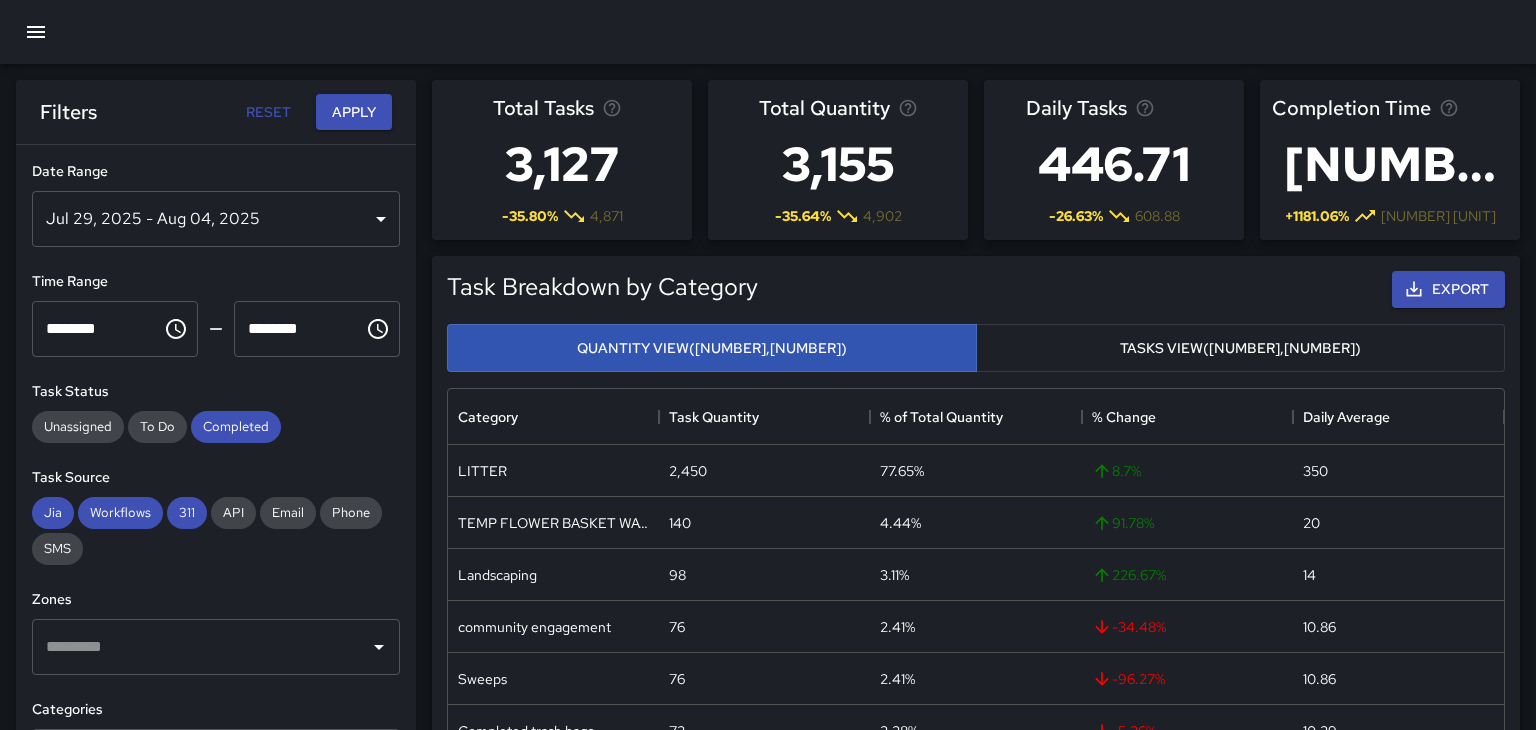 click 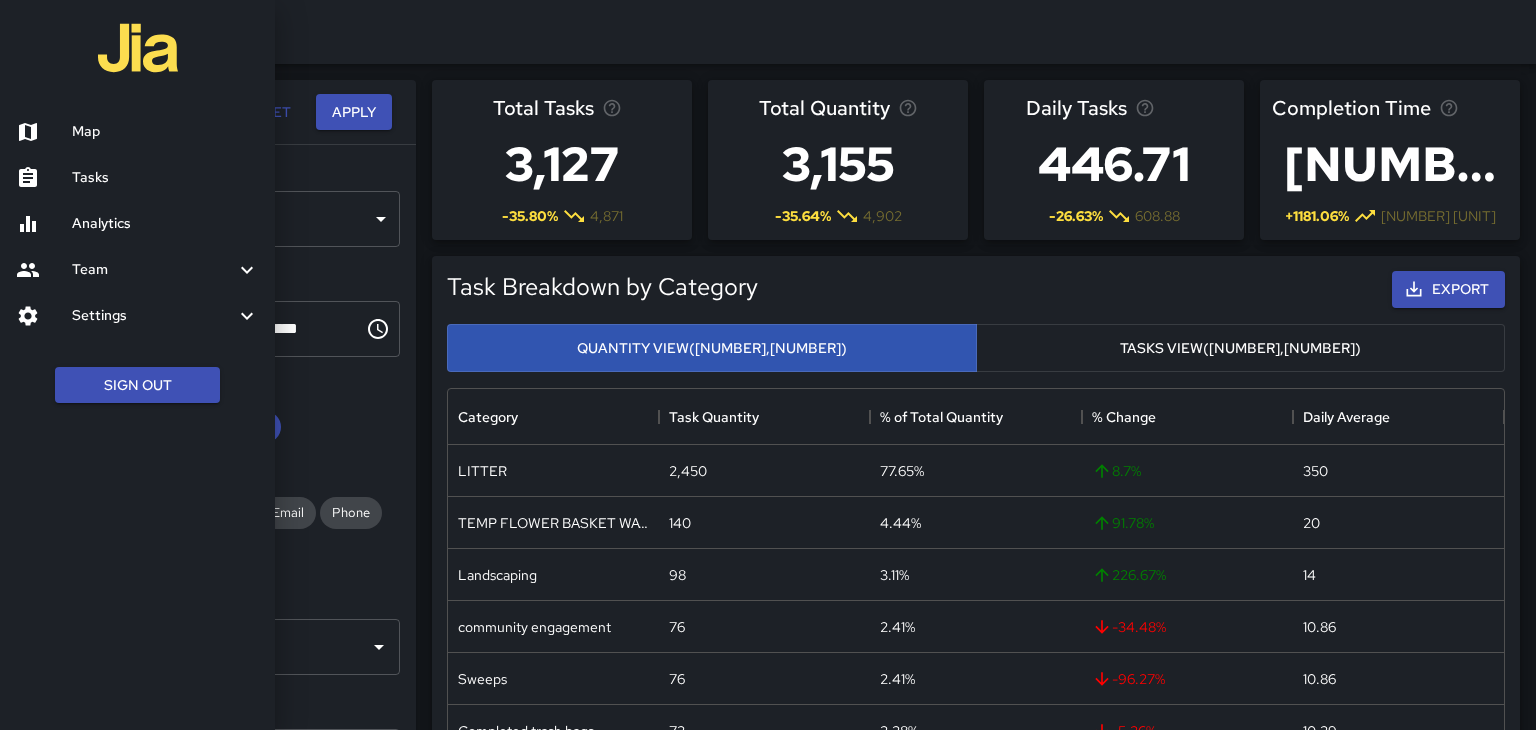click on "Map" at bounding box center [137, 132] 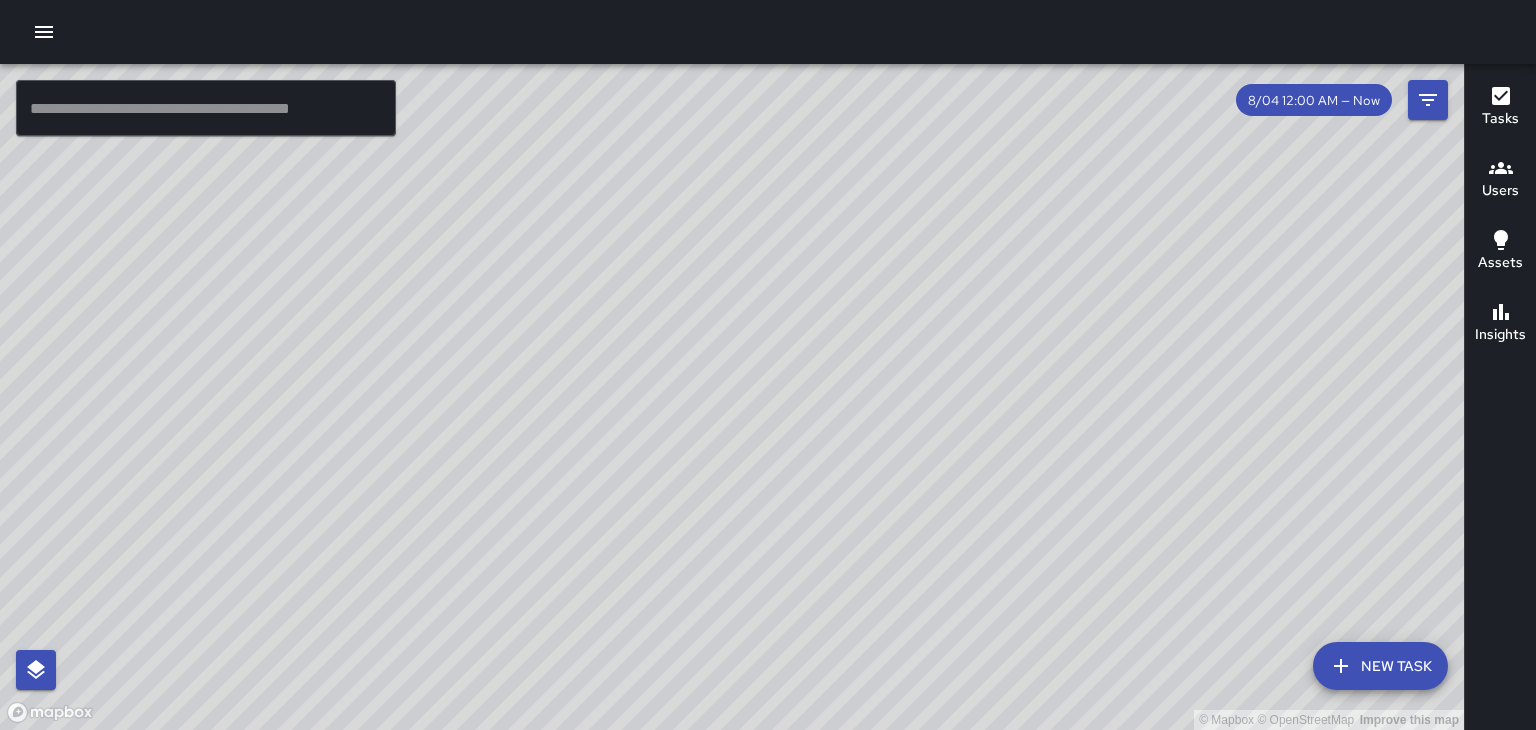 click on "© Mapbox   © OpenStreetMap   Improve this map" at bounding box center [732, 397] 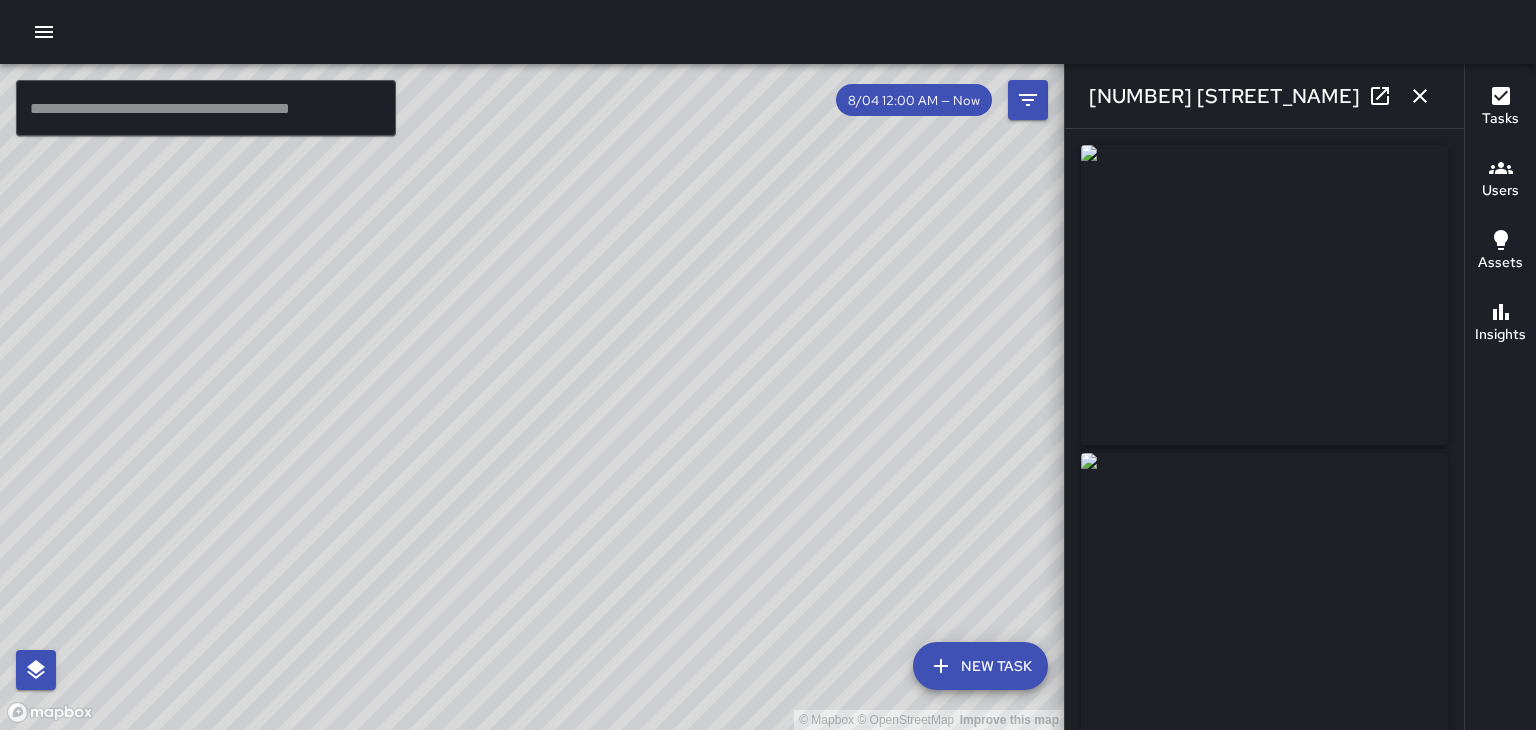 click on "© Mapbox   © OpenStreetMap   Improve this map" at bounding box center [532, 397] 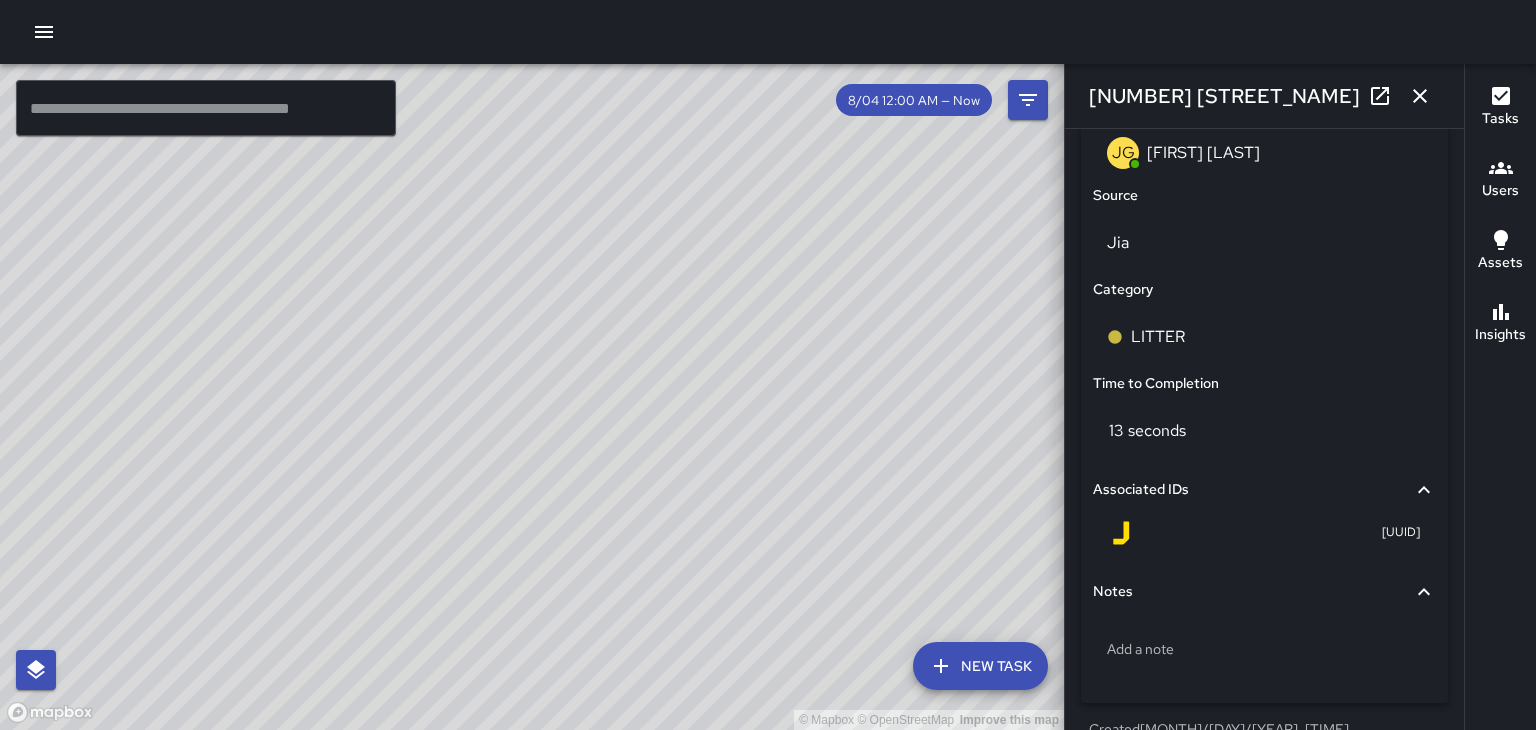 scroll, scrollTop: 1244, scrollLeft: 0, axis: vertical 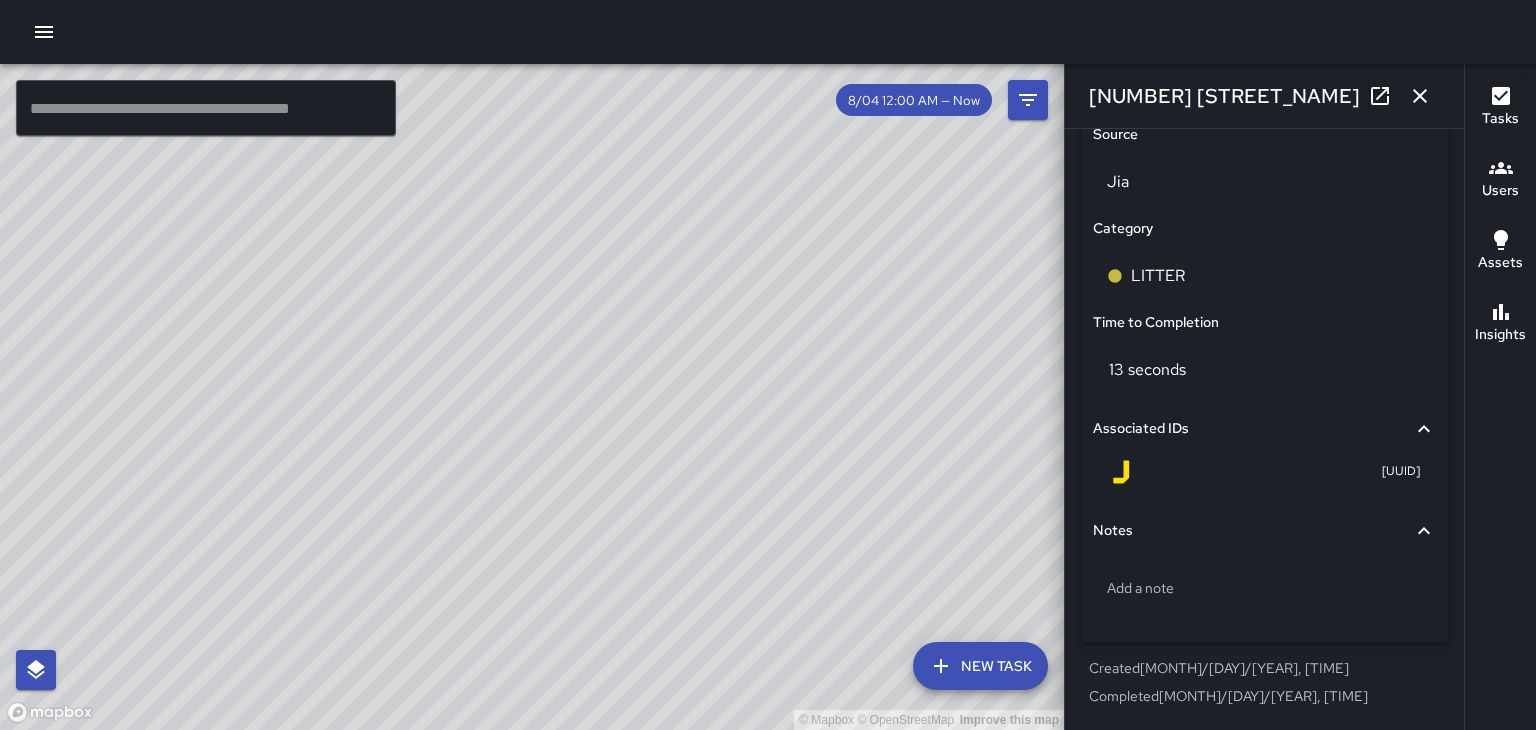 click on "© Mapbox   © OpenStreetMap   Improve this map" at bounding box center [532, 397] 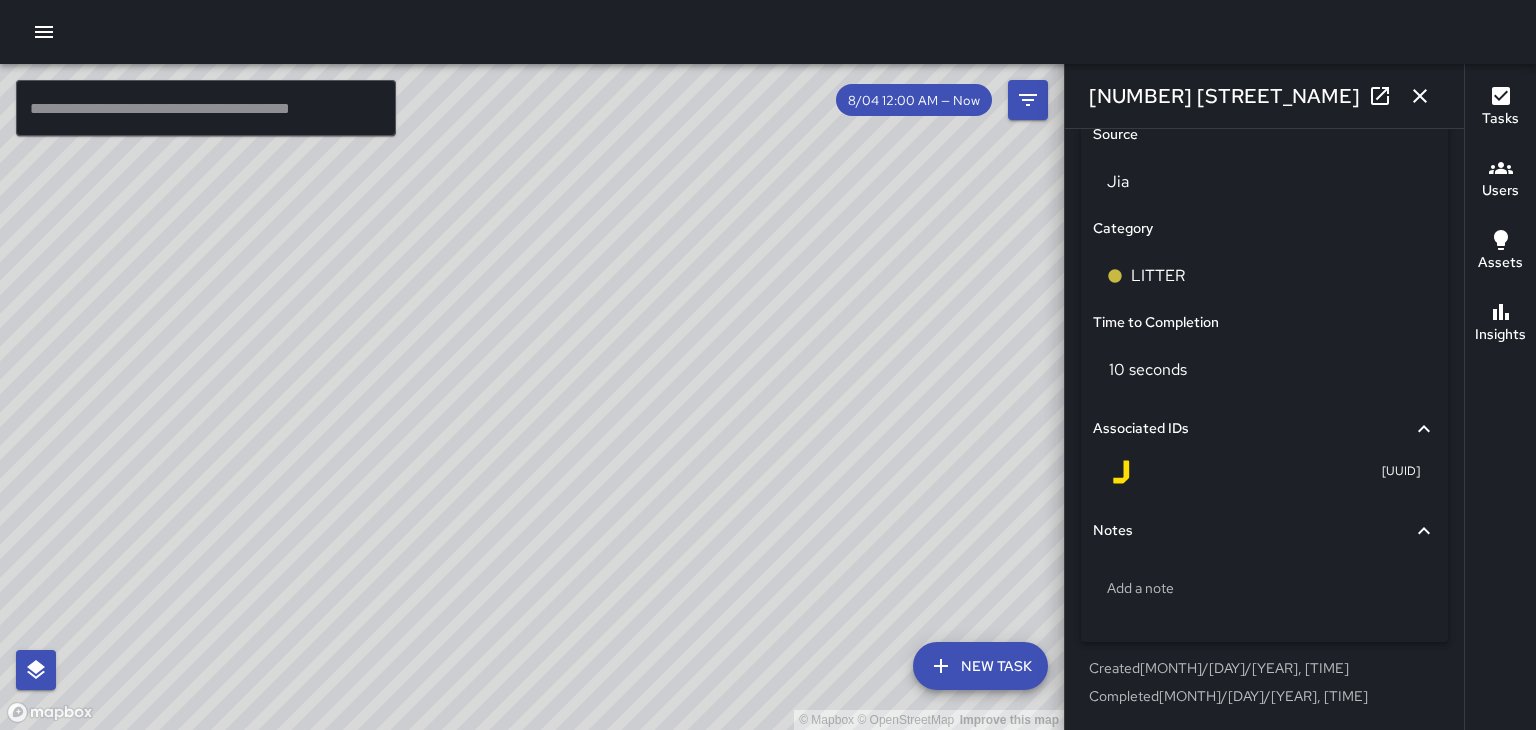 click on "© Mapbox   © OpenStreetMap   Improve this map" at bounding box center (532, 397) 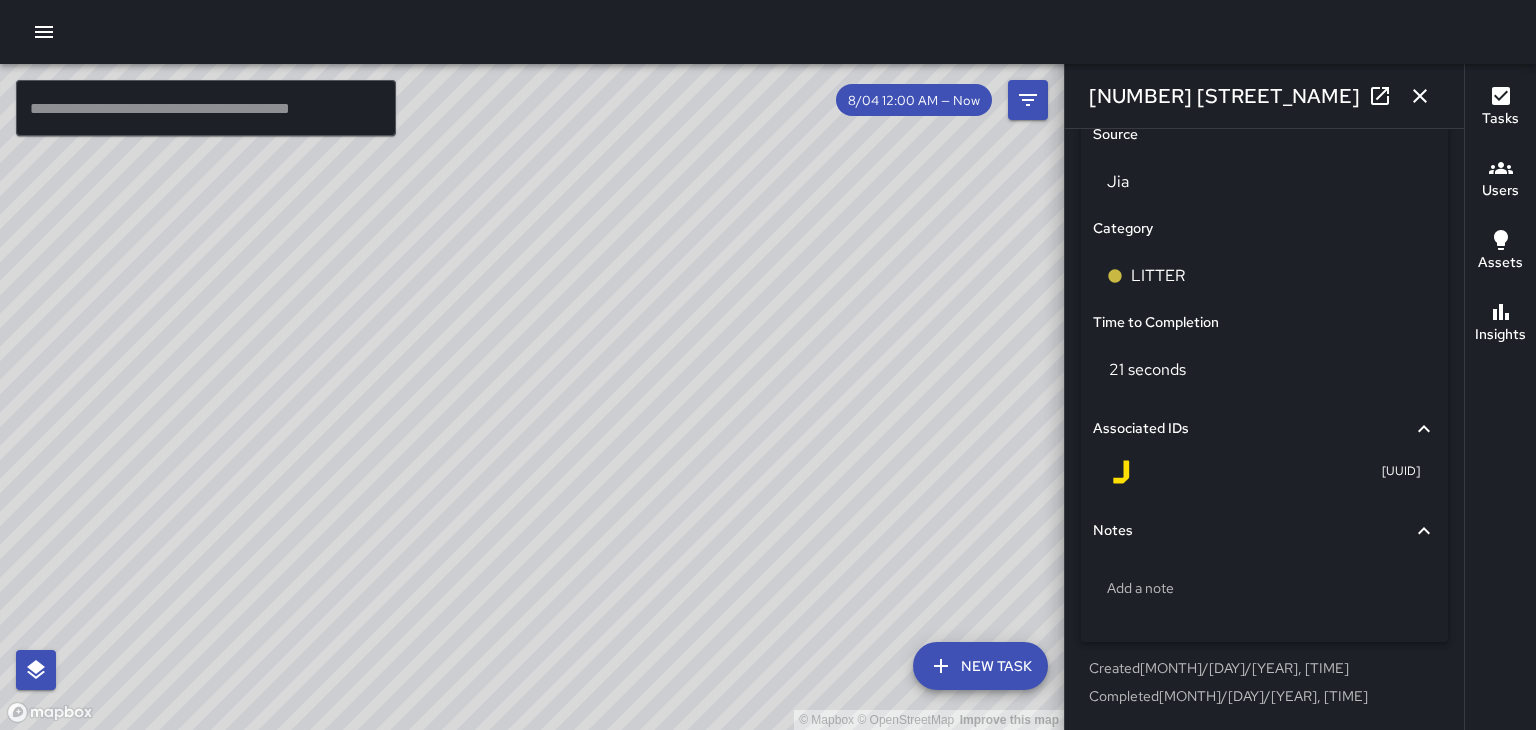 click on "© Mapbox   © OpenStreetMap   Improve this map" at bounding box center [532, 397] 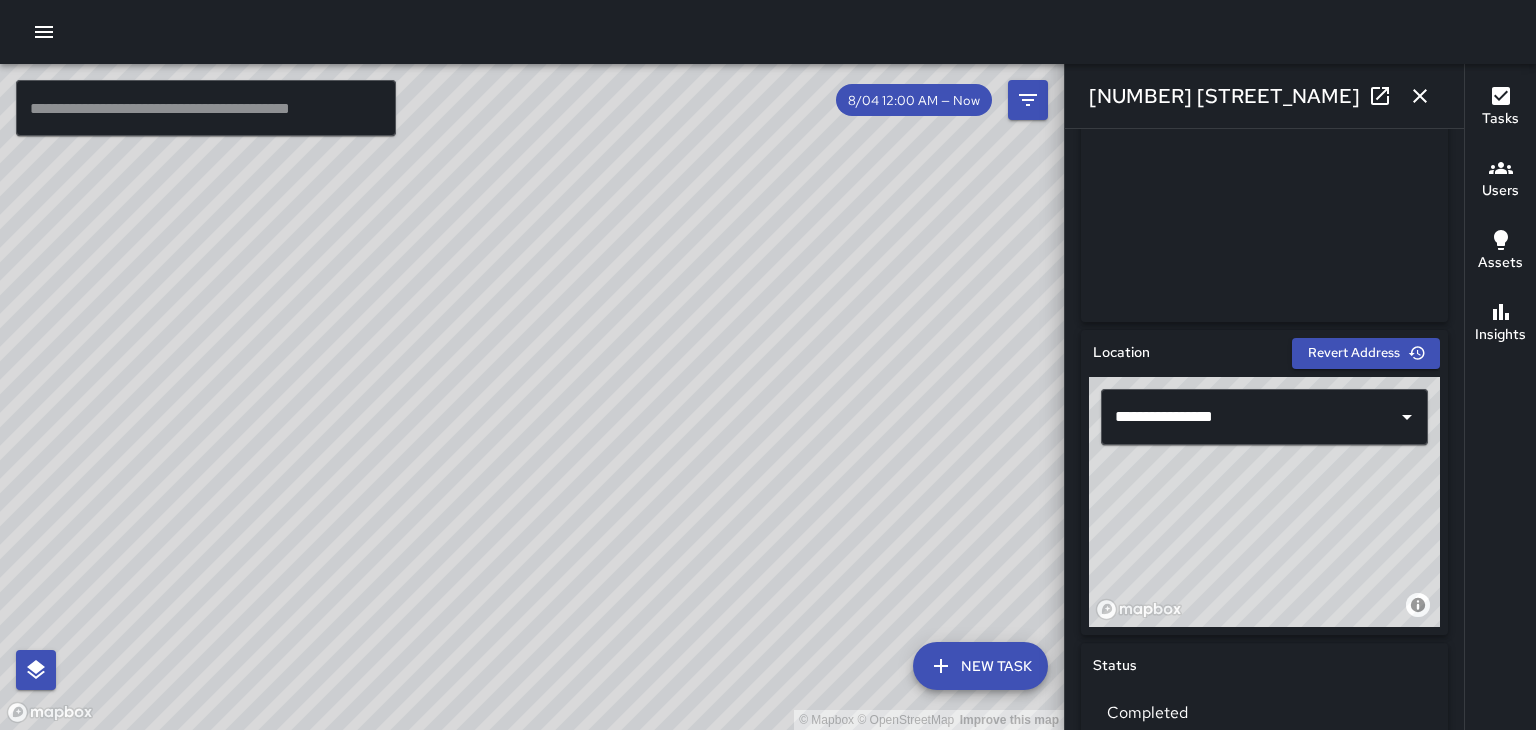 type on "**********" 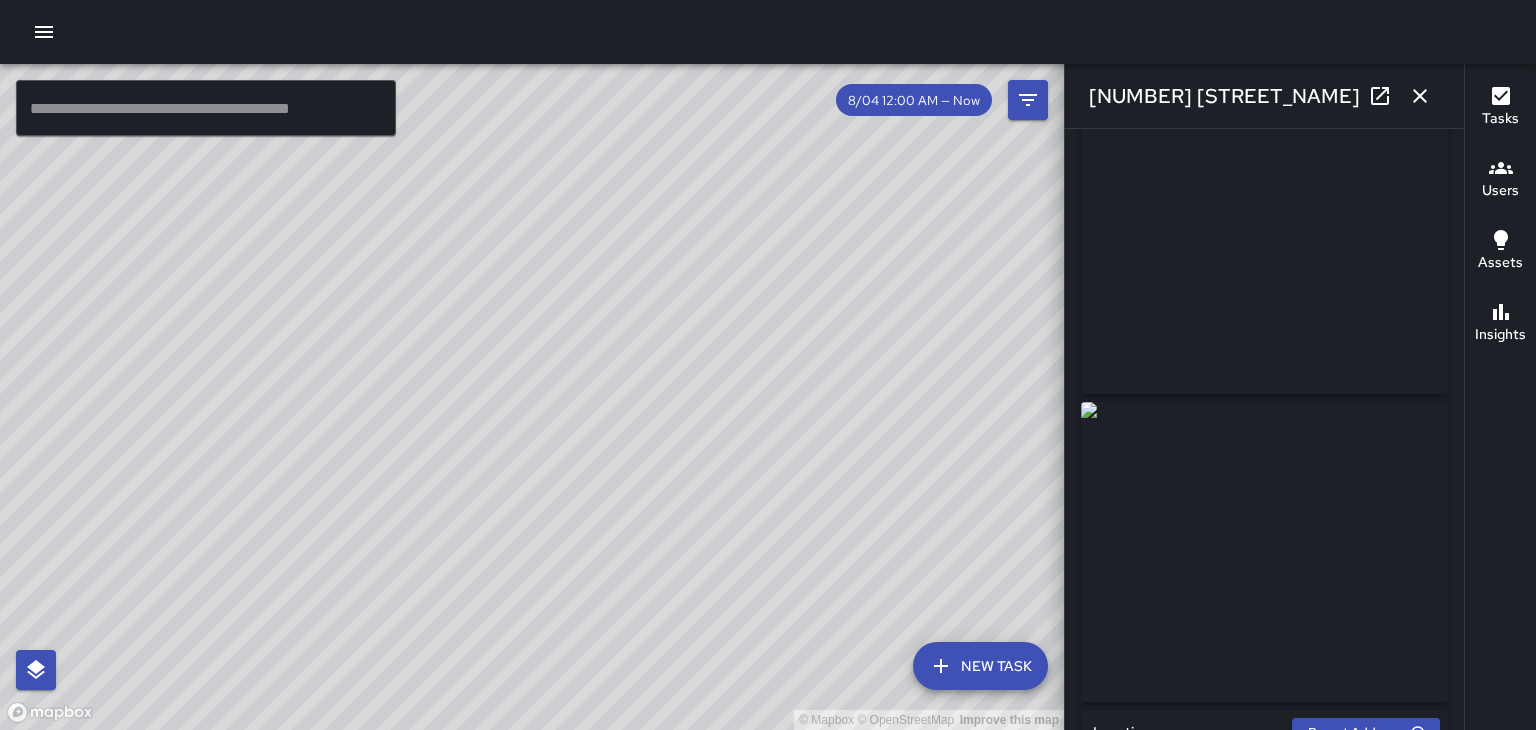 scroll, scrollTop: 0, scrollLeft: 0, axis: both 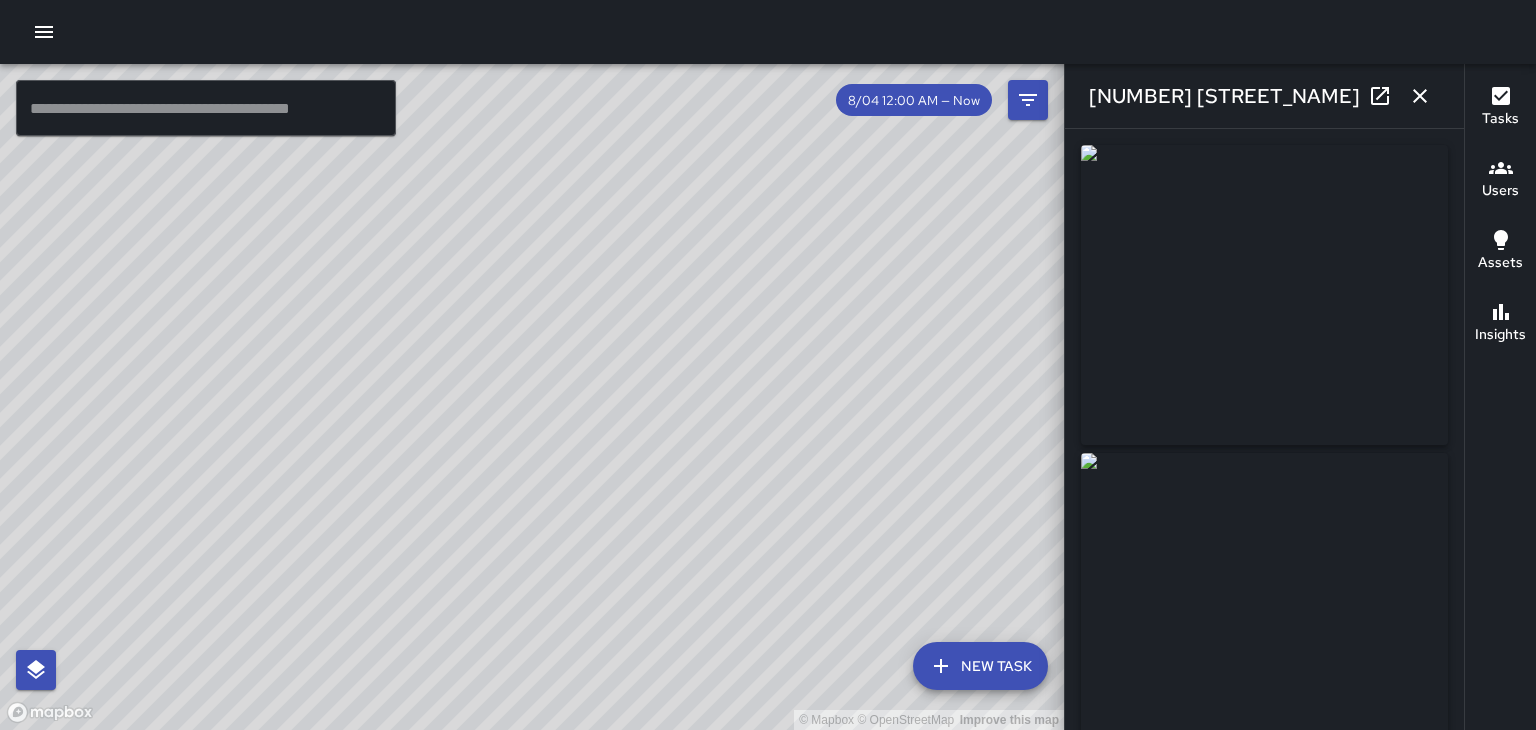 click on "© Mapbox   © OpenStreetMap   Improve this map" at bounding box center [532, 397] 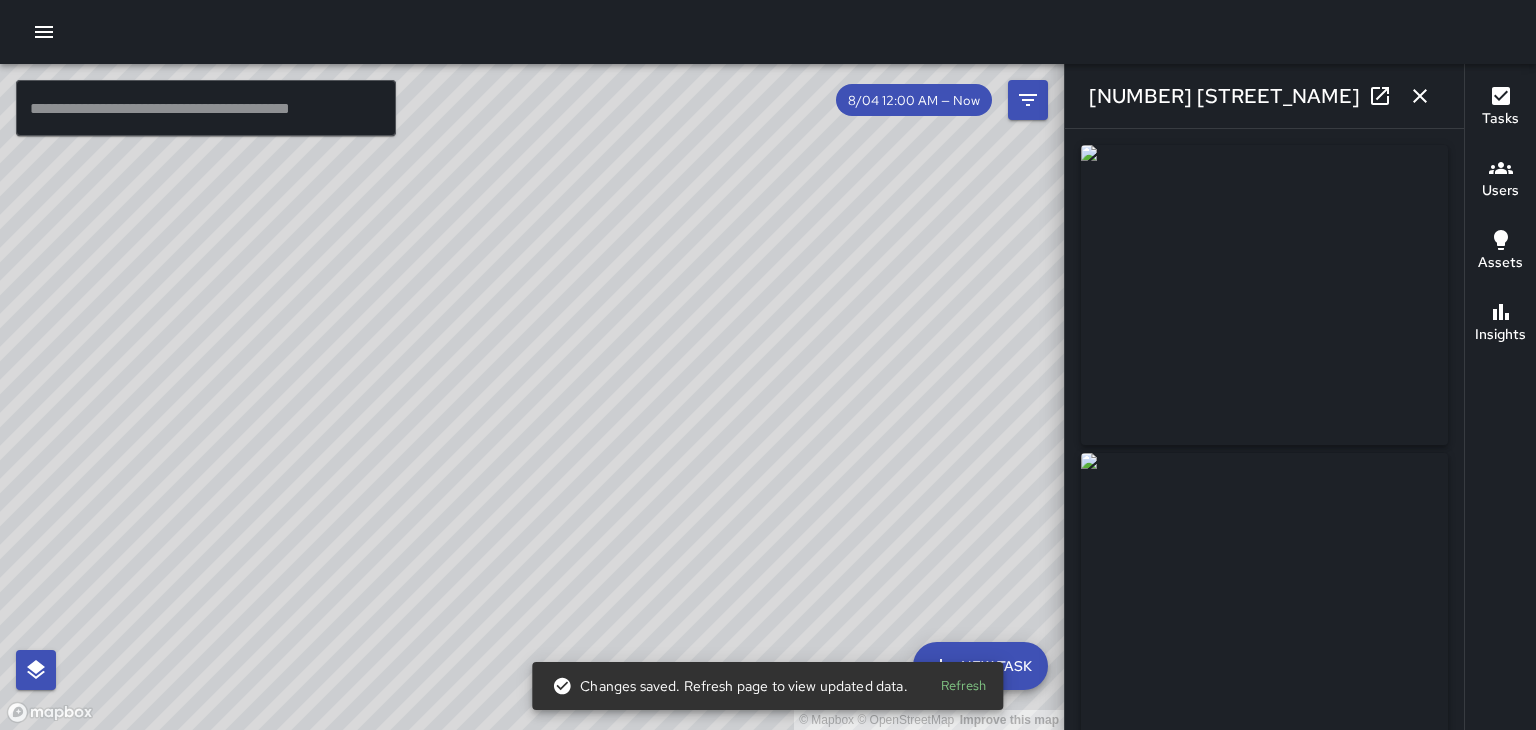 click on "© Mapbox   © OpenStreetMap   Improve this map" at bounding box center (532, 397) 